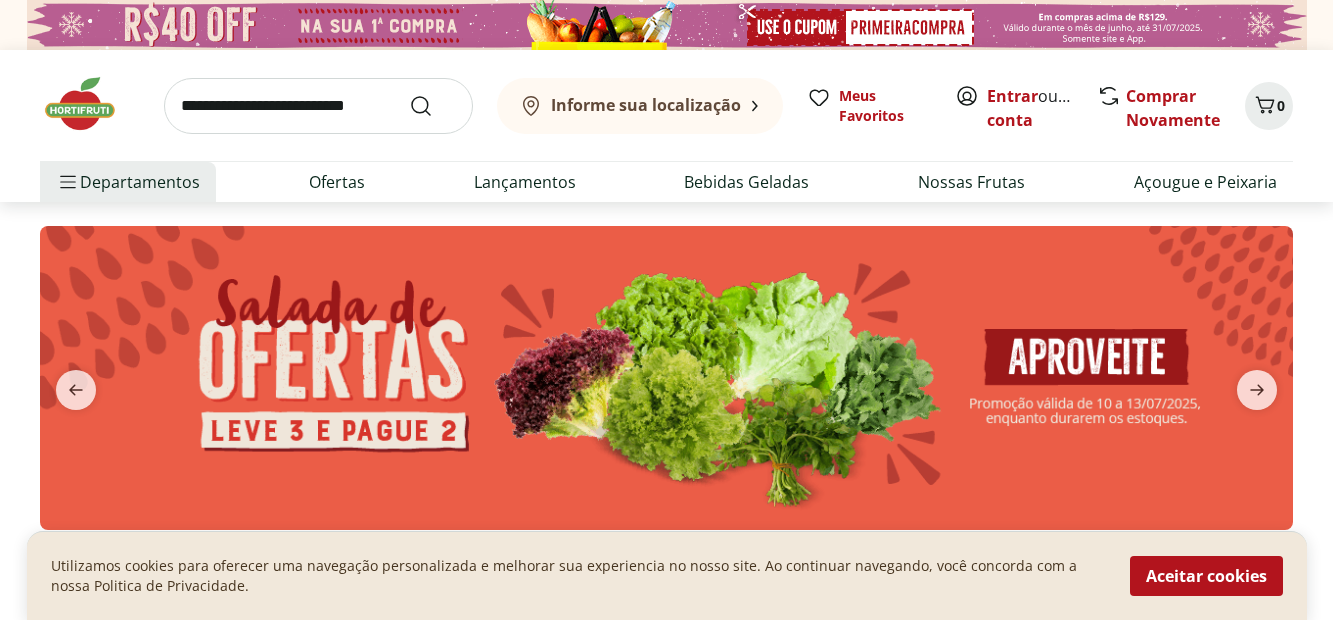 scroll, scrollTop: 0, scrollLeft: 0, axis: both 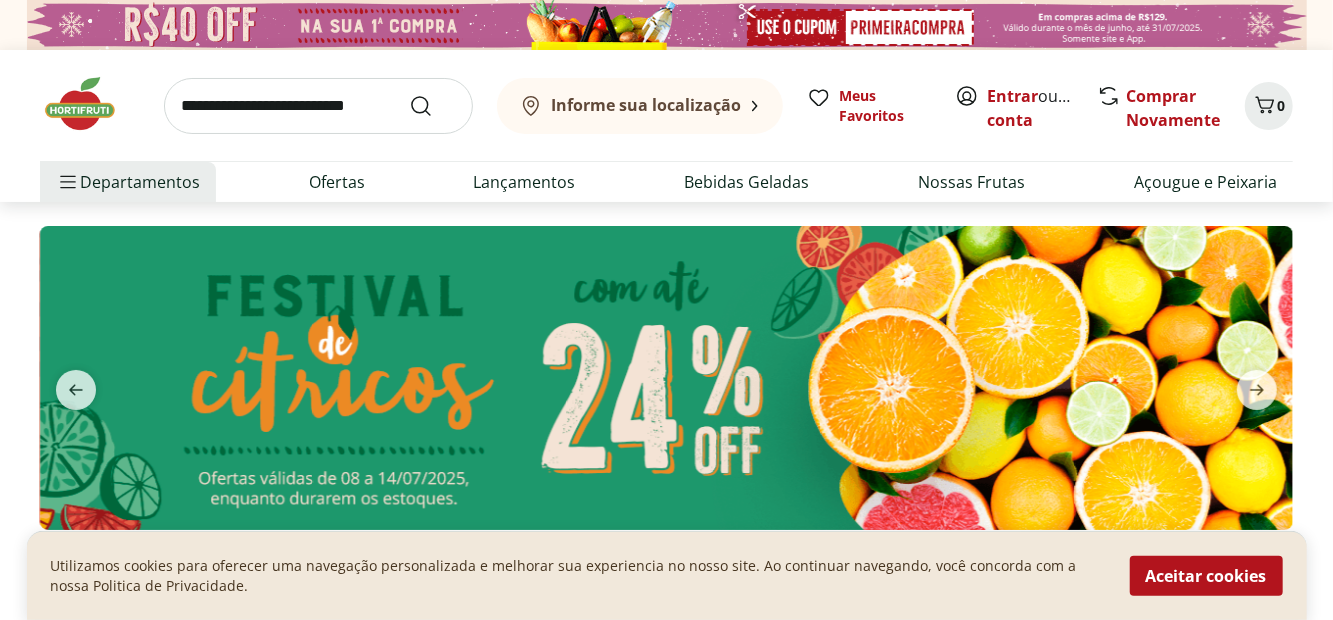 click on "Informe sua localização" at bounding box center (630, 106) 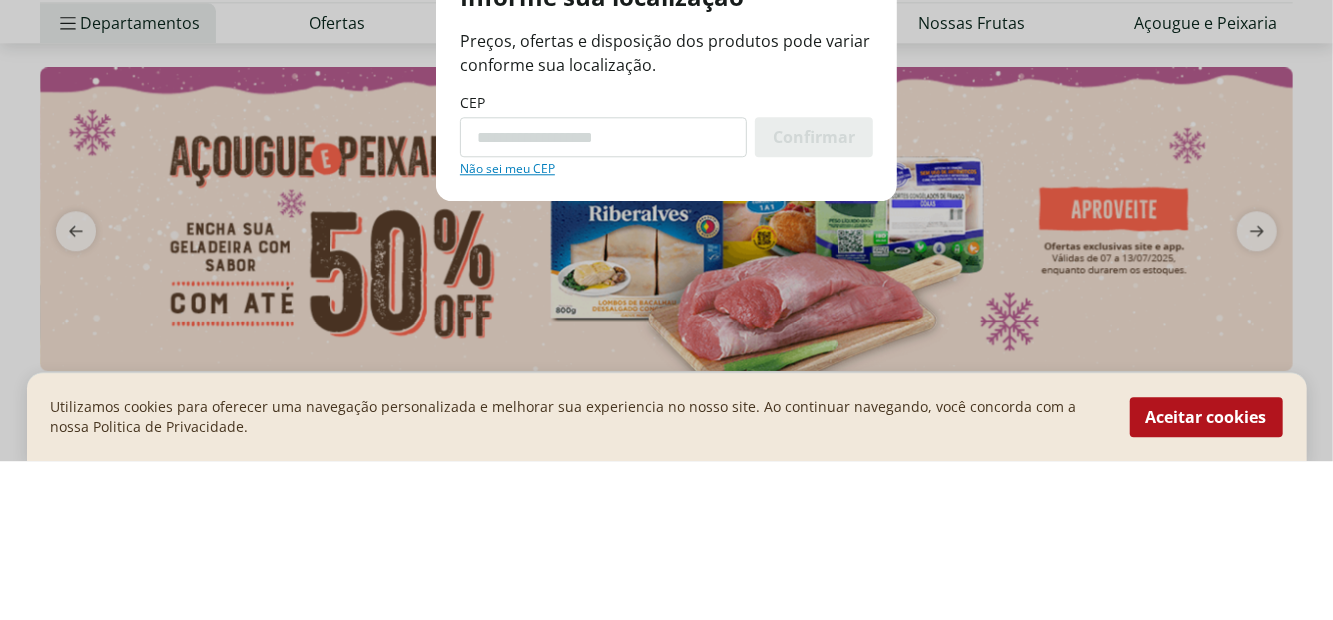 click on "Informe sua localização Preços, ofertas e disposição dos produtos pode variar conforme sua localização. CEP Confirmar Não sei meu CEP" at bounding box center (666, 310) 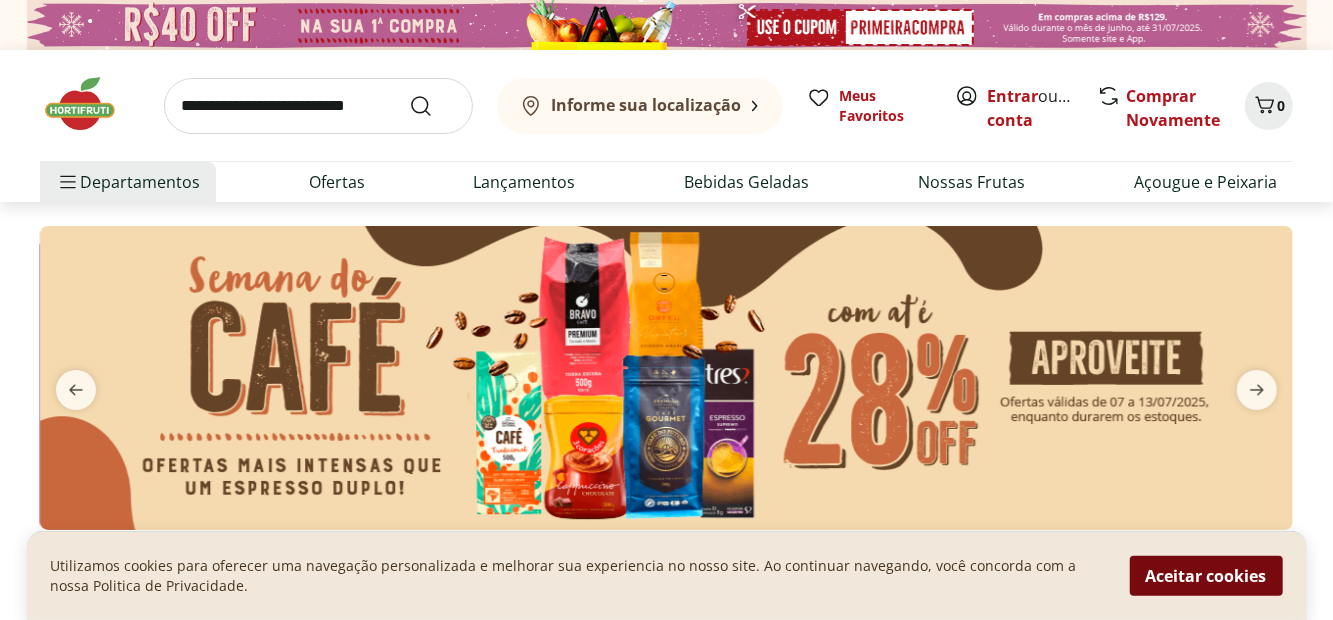 click on "Aceitar cookies" at bounding box center (1206, 576) 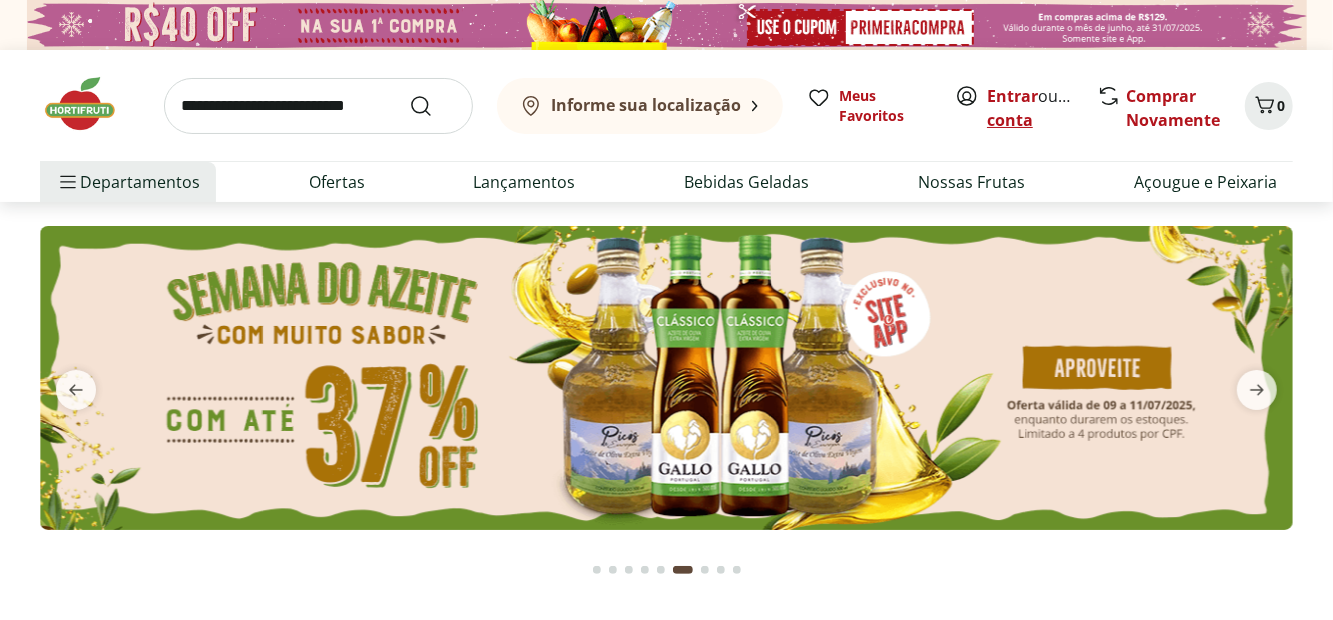 click on "Criar conta" at bounding box center (1042, 108) 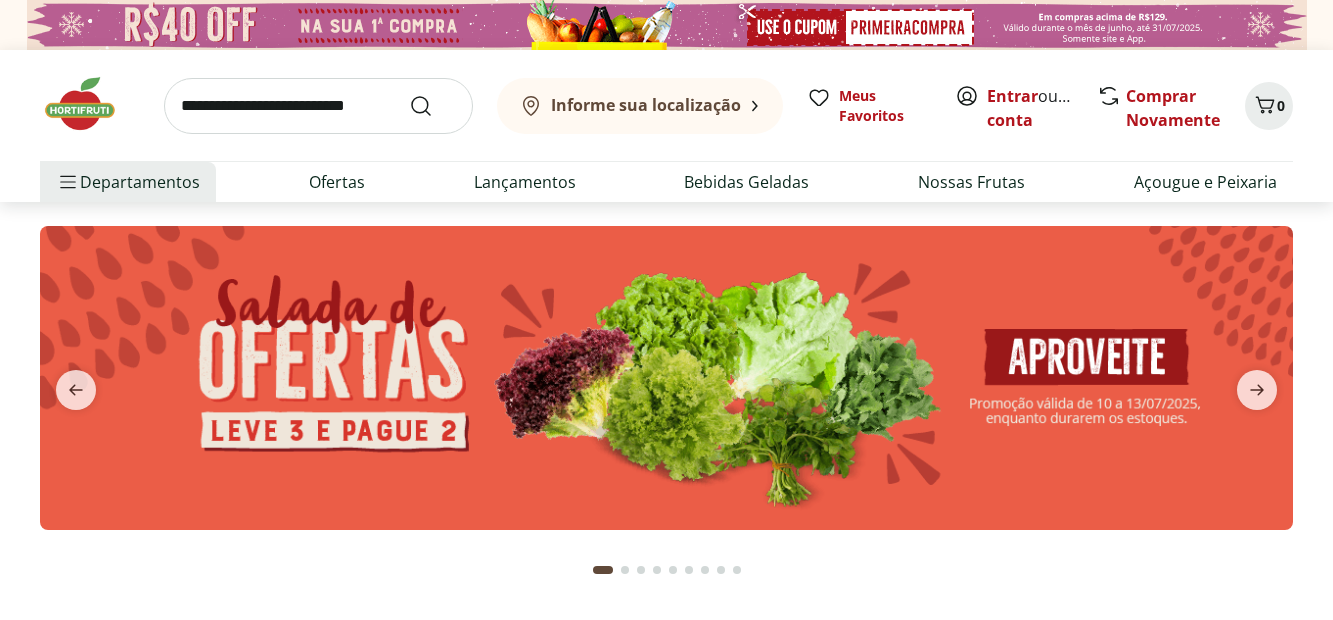 scroll, scrollTop: 0, scrollLeft: 0, axis: both 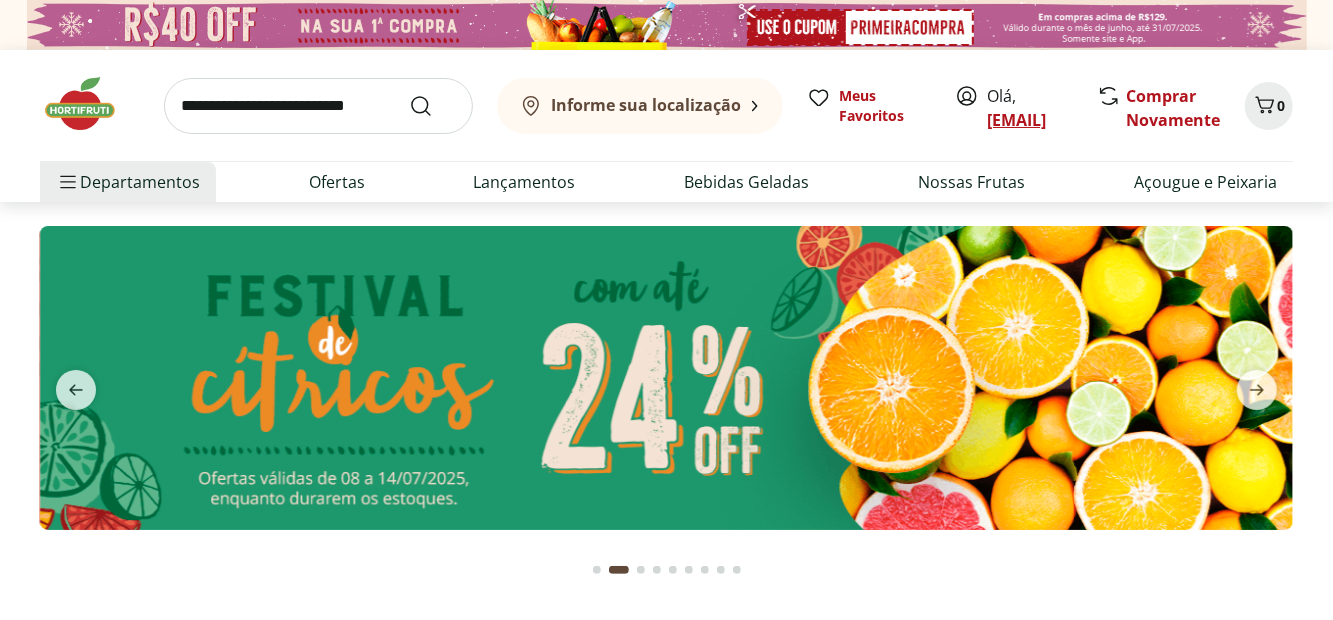 click on "[EMAIL]" at bounding box center (1016, 120) 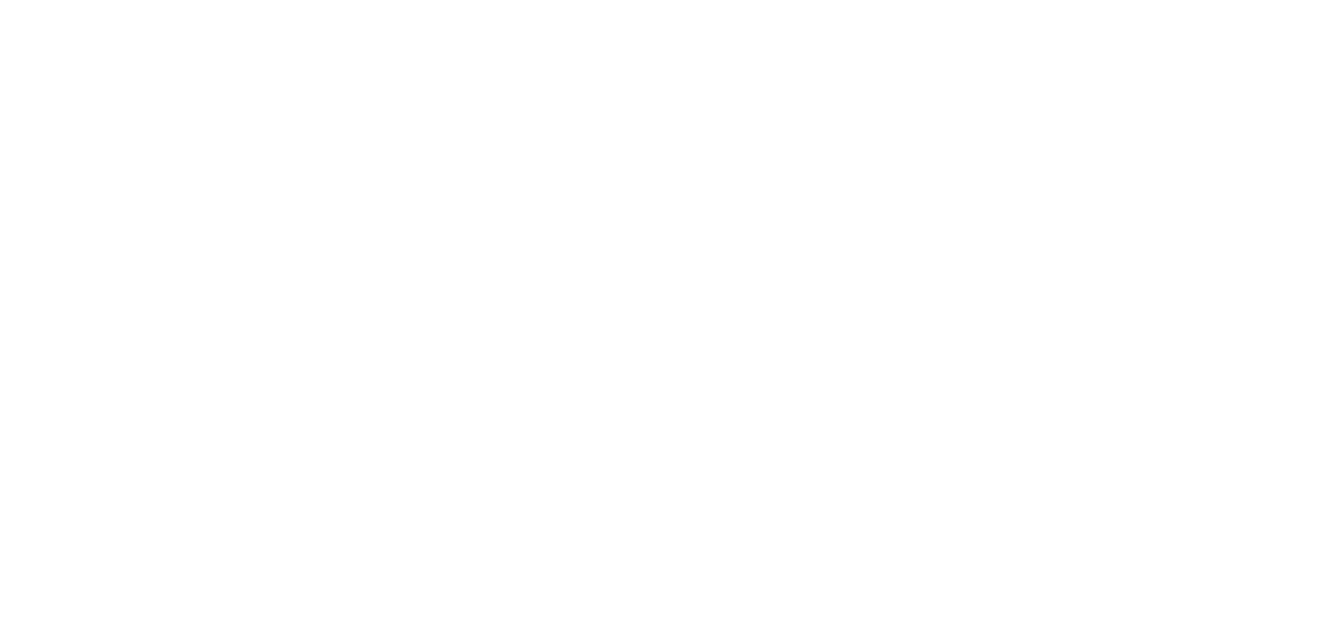 scroll, scrollTop: 0, scrollLeft: 0, axis: both 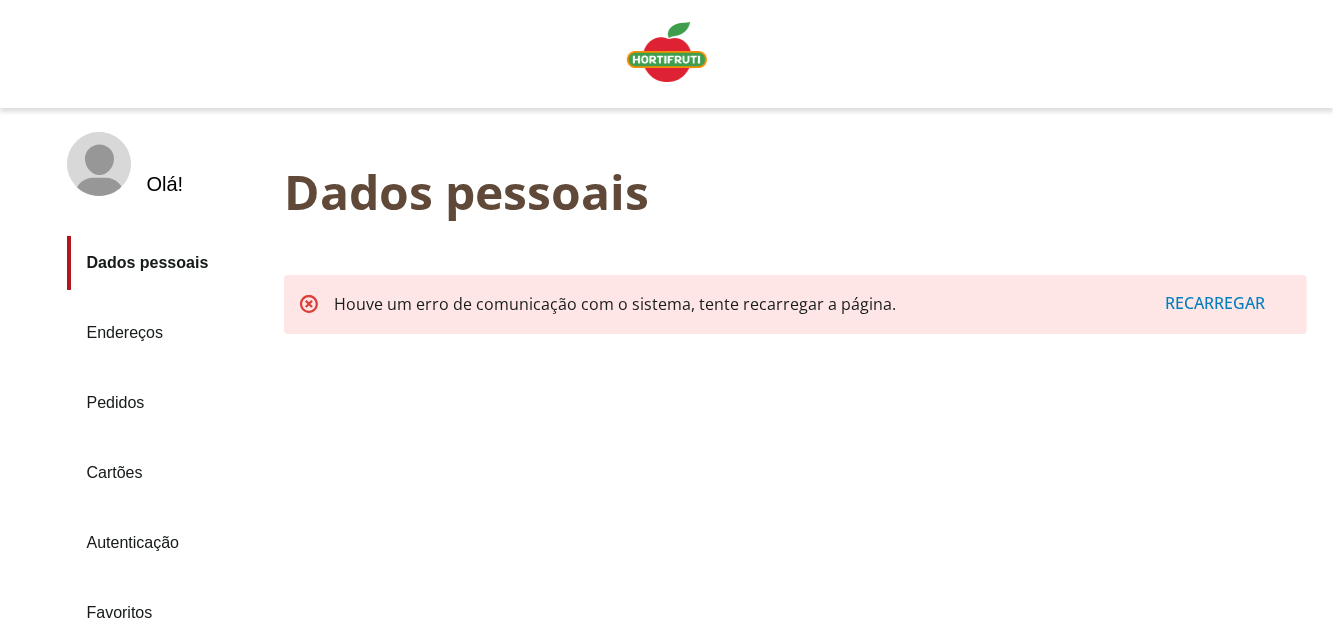 click on "Recarregar" at bounding box center [1216, 303] 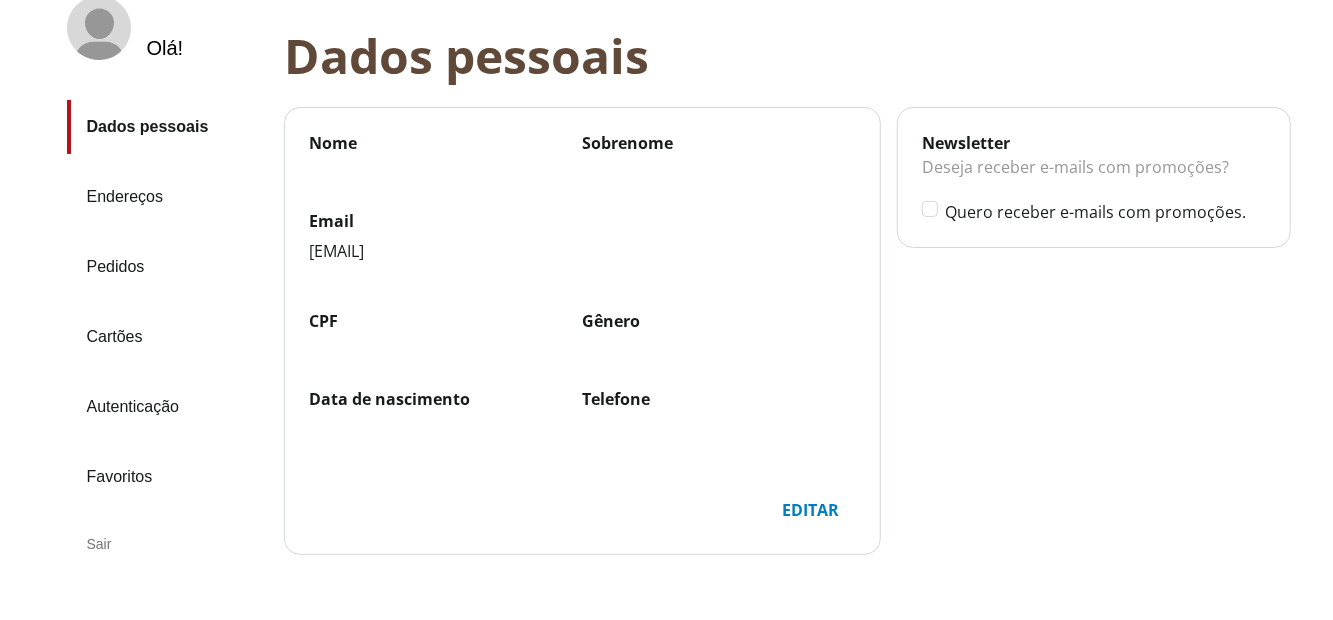 scroll, scrollTop: 135, scrollLeft: 0, axis: vertical 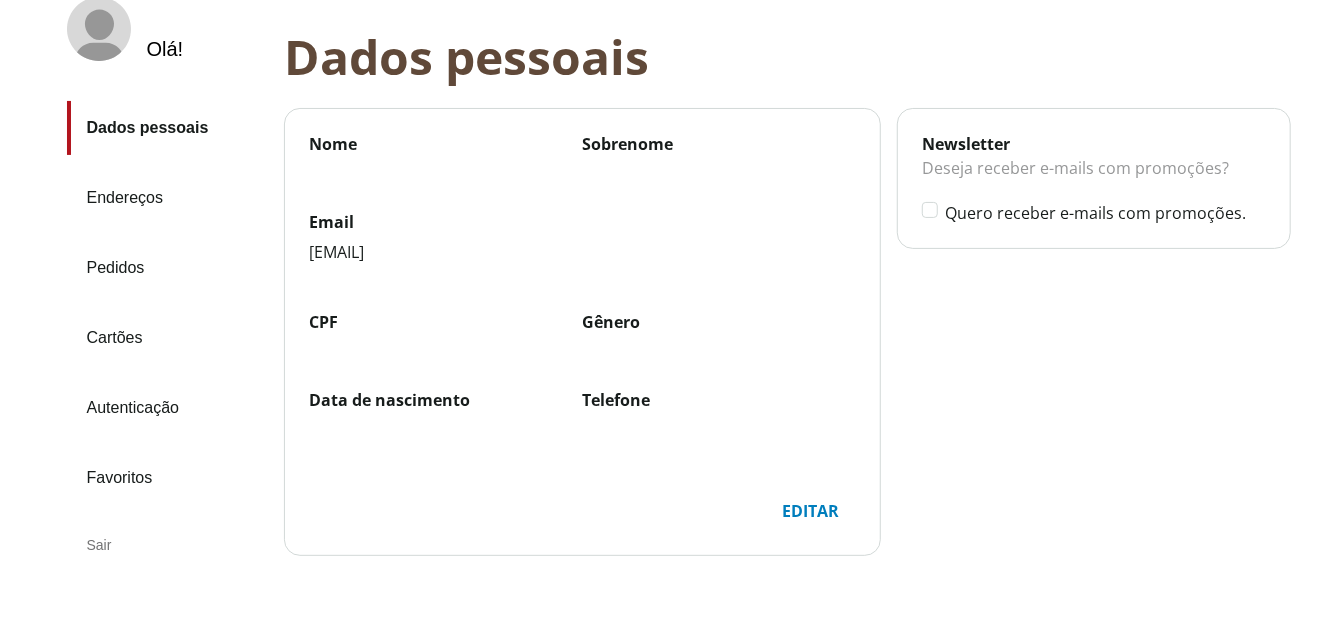 click on "Nome" at bounding box center (446, 144) 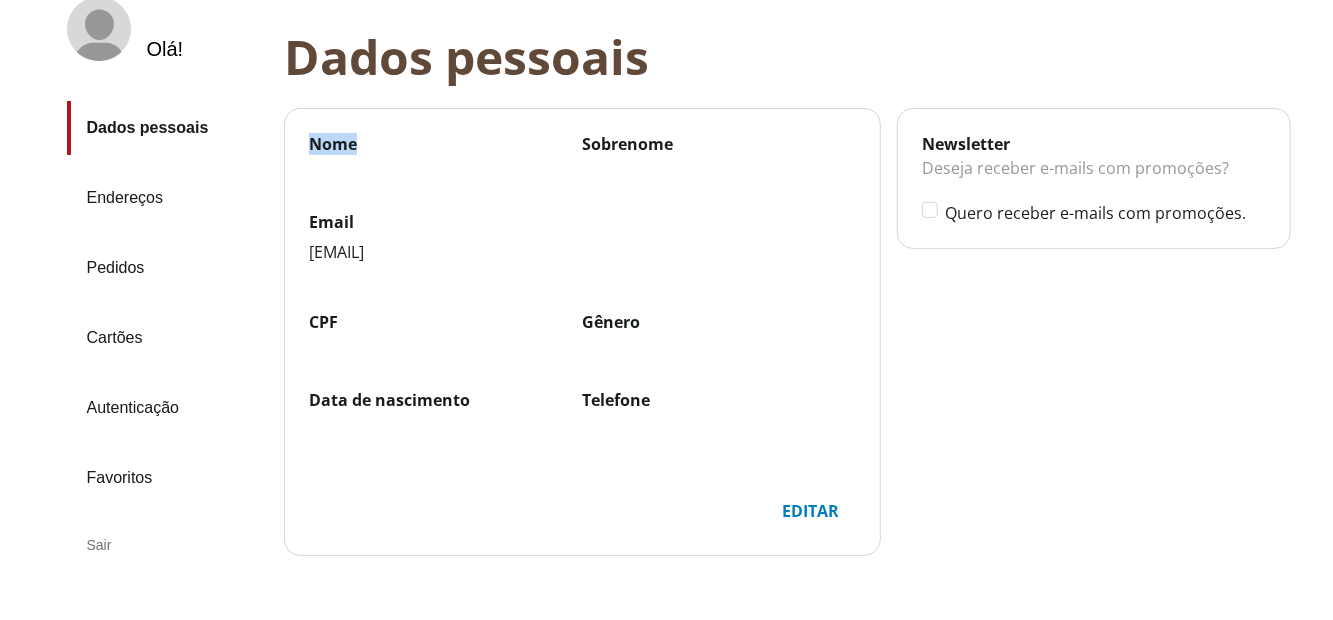 click on "Nome" at bounding box center (446, 144) 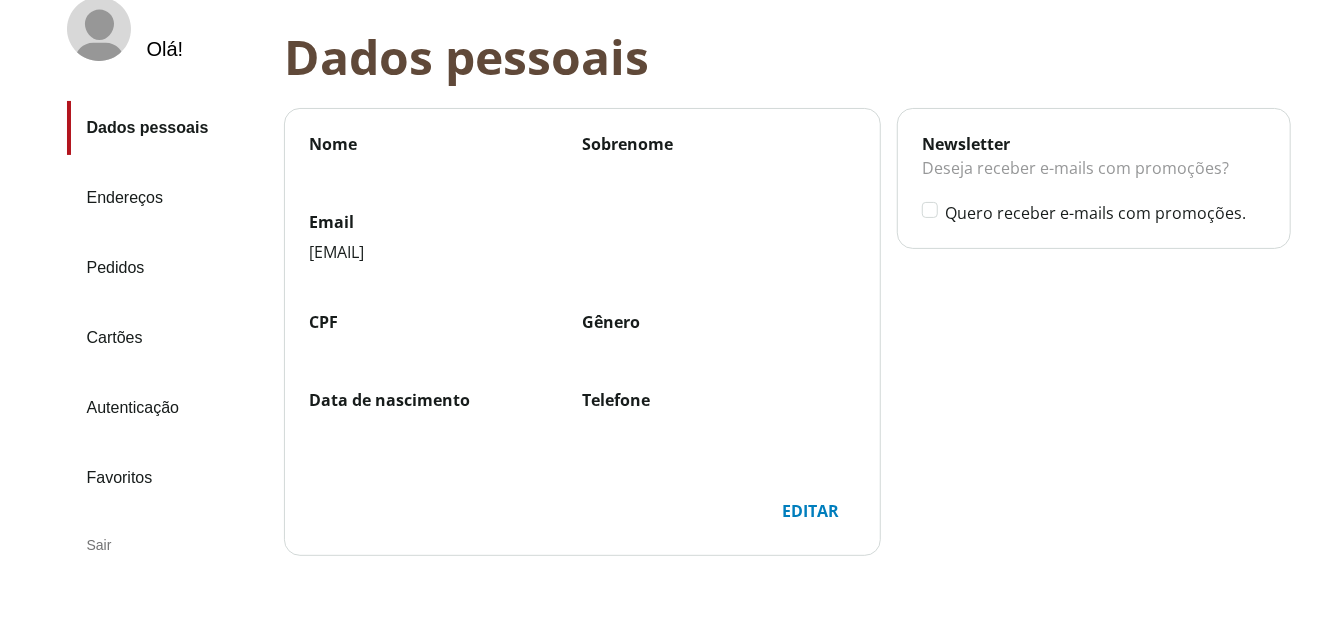 click on "[EMAIL]" at bounding box center [583, 252] 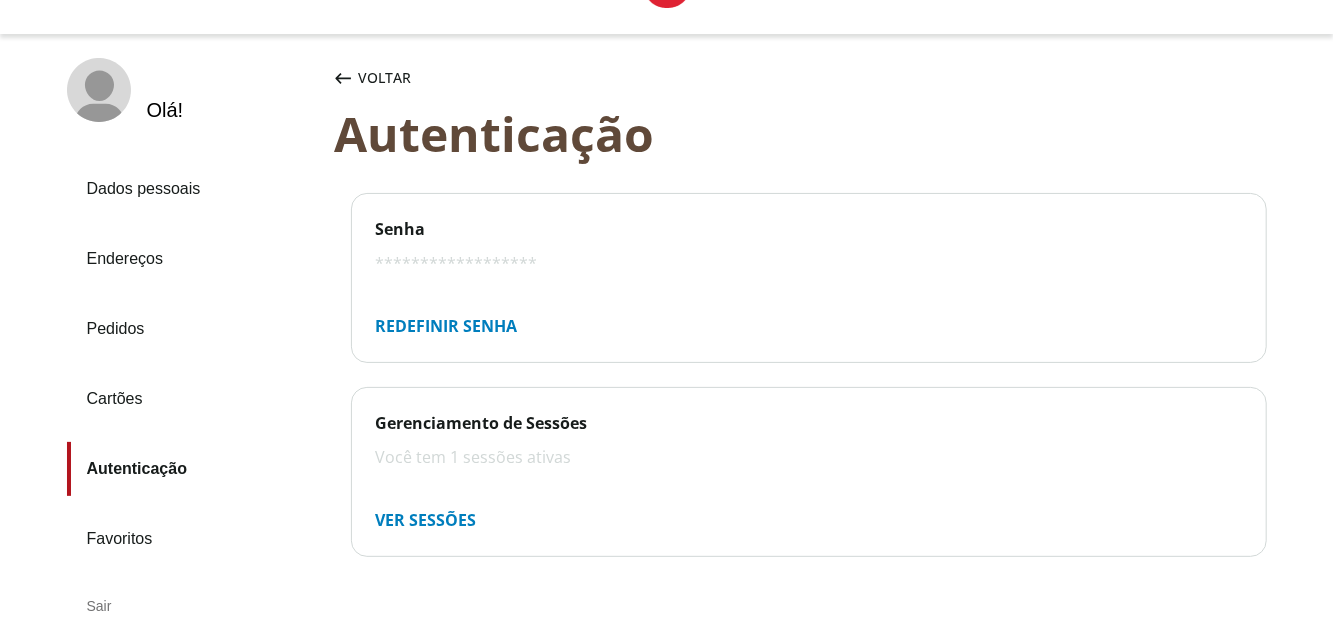 scroll, scrollTop: 72, scrollLeft: 0, axis: vertical 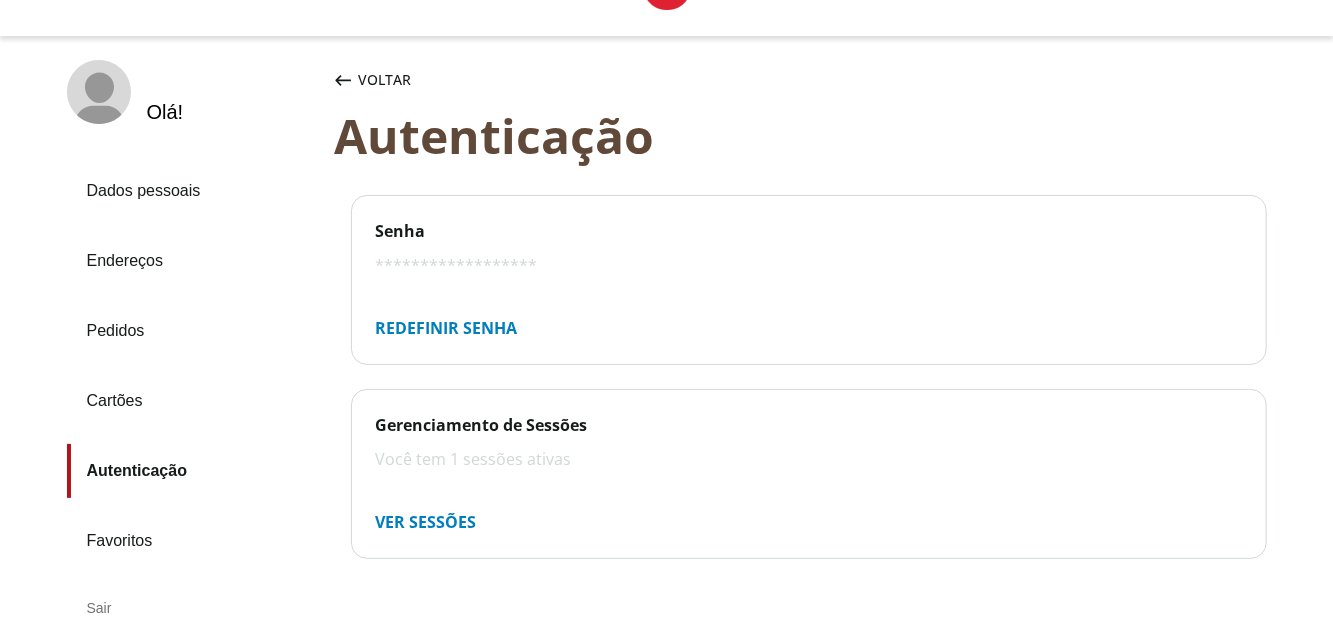 click on "Cartões" at bounding box center [193, 401] 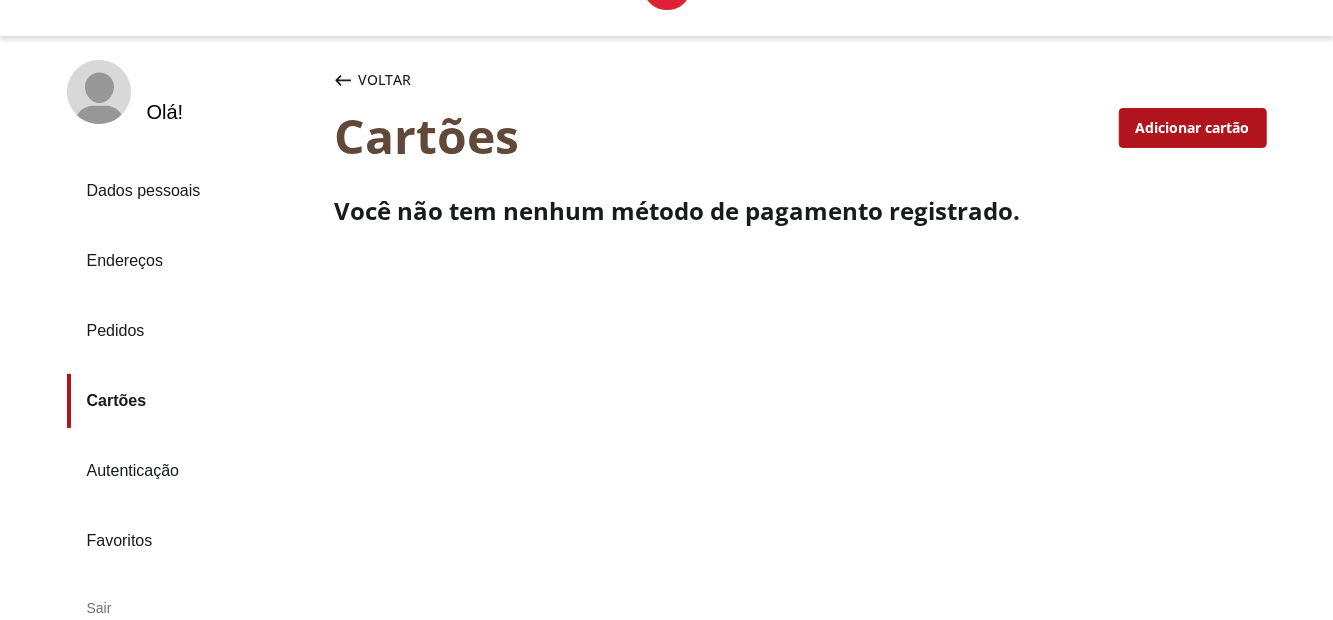 click on "Endereços" at bounding box center [193, 261] 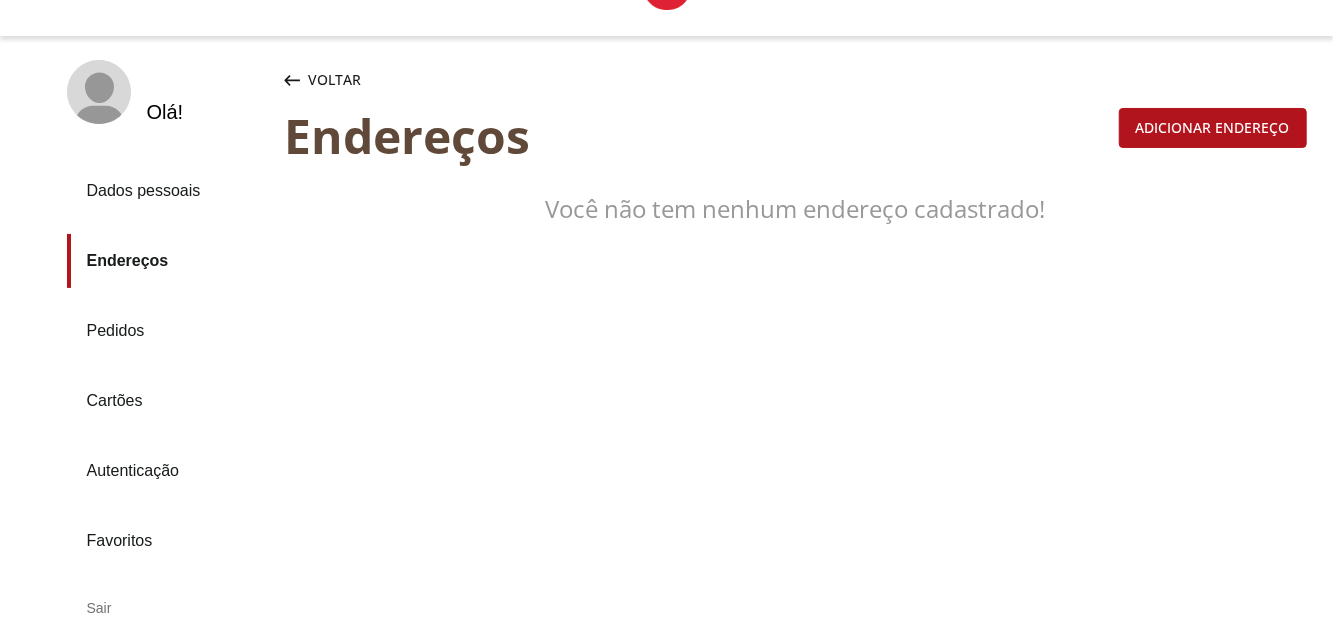 click on "Dados pessoais" at bounding box center (167, 191) 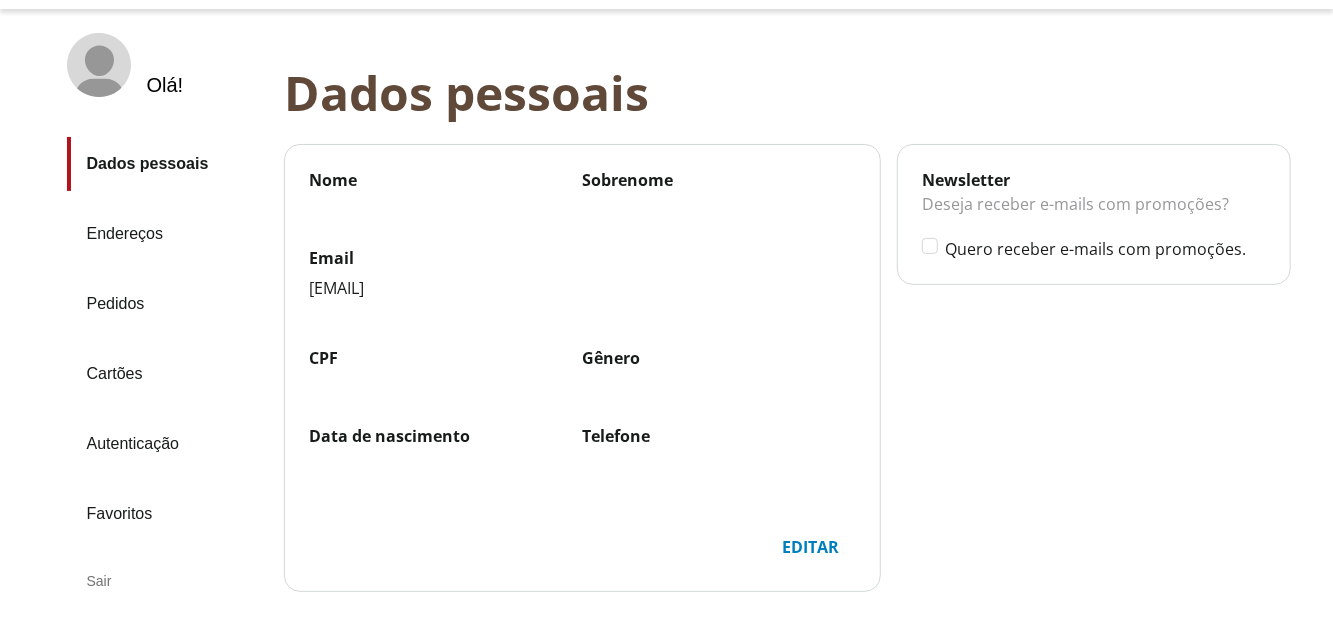 scroll, scrollTop: 126, scrollLeft: 0, axis: vertical 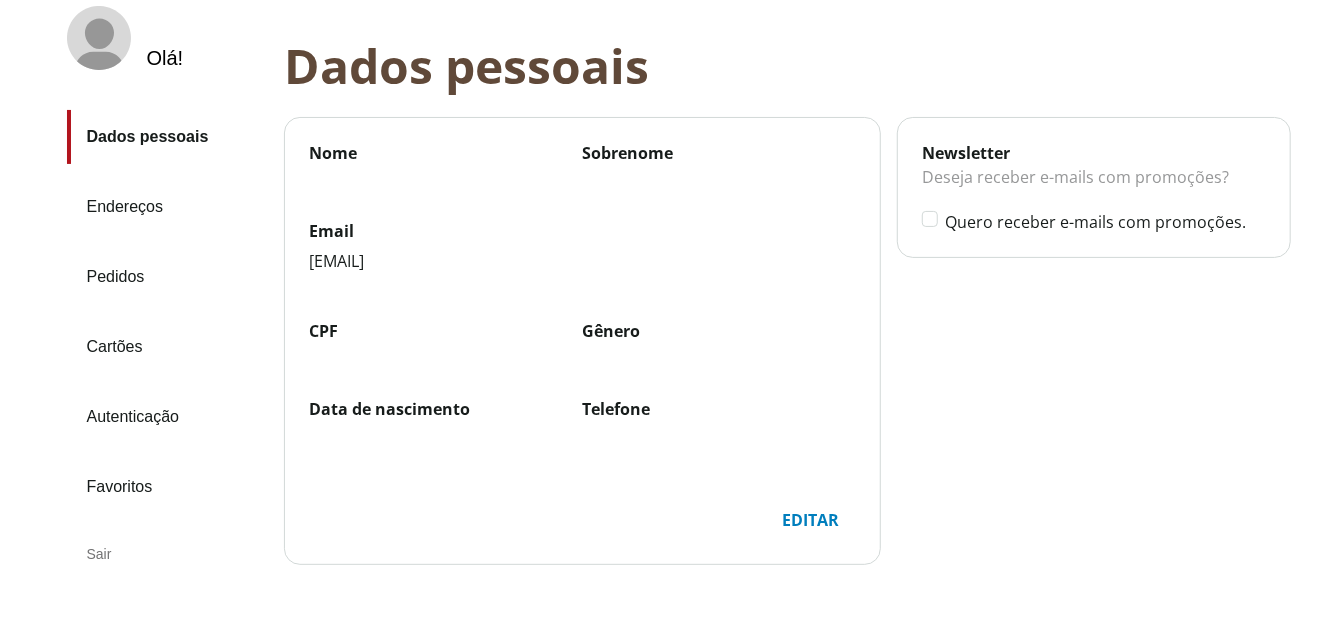click on "[CPF] [GENDER]" at bounding box center (583, 359) 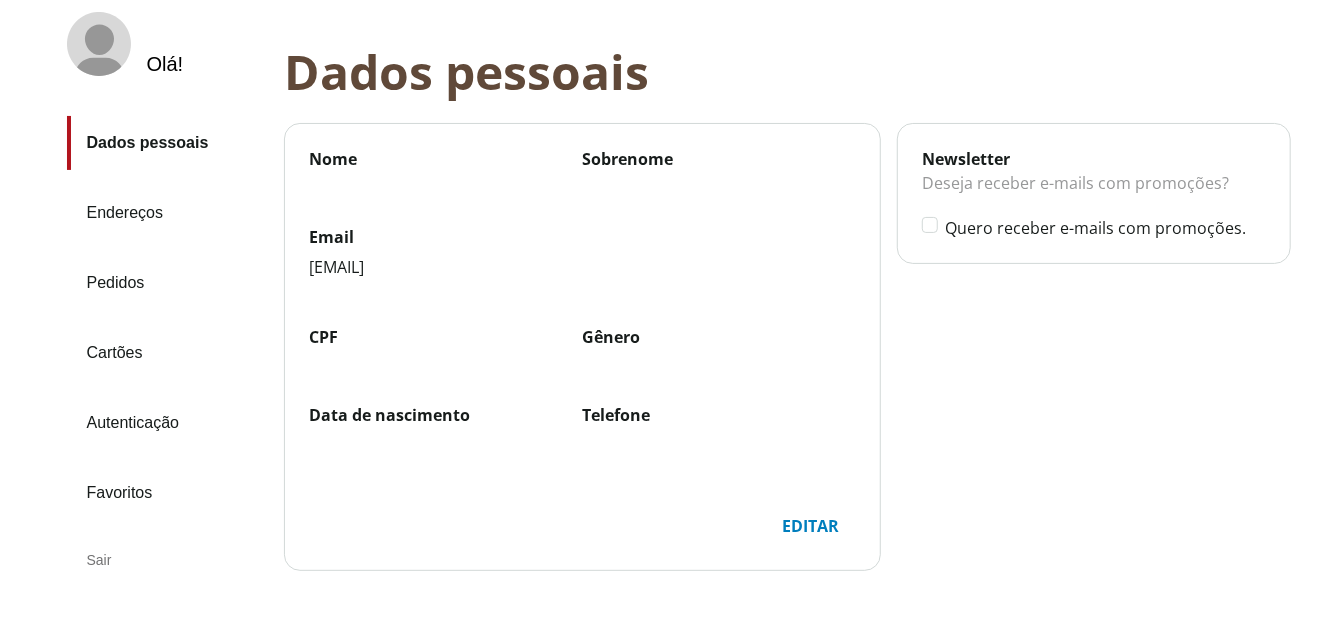click on "CPF" at bounding box center [446, 341] 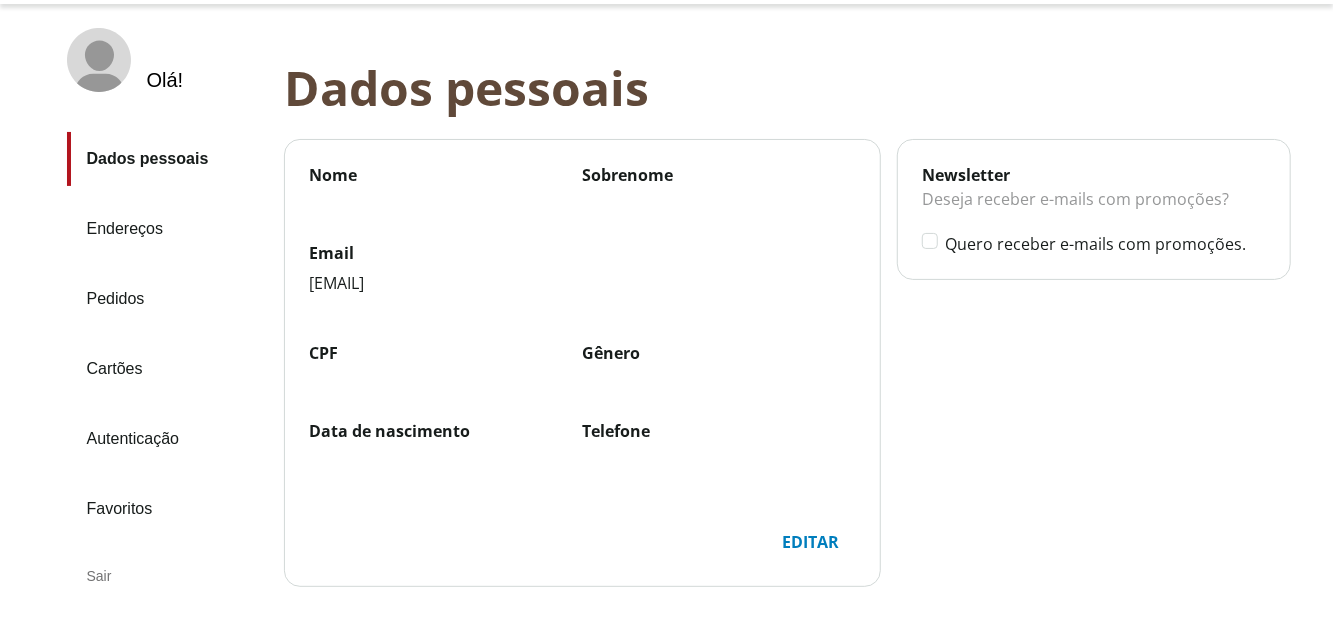 scroll, scrollTop: 103, scrollLeft: 0, axis: vertical 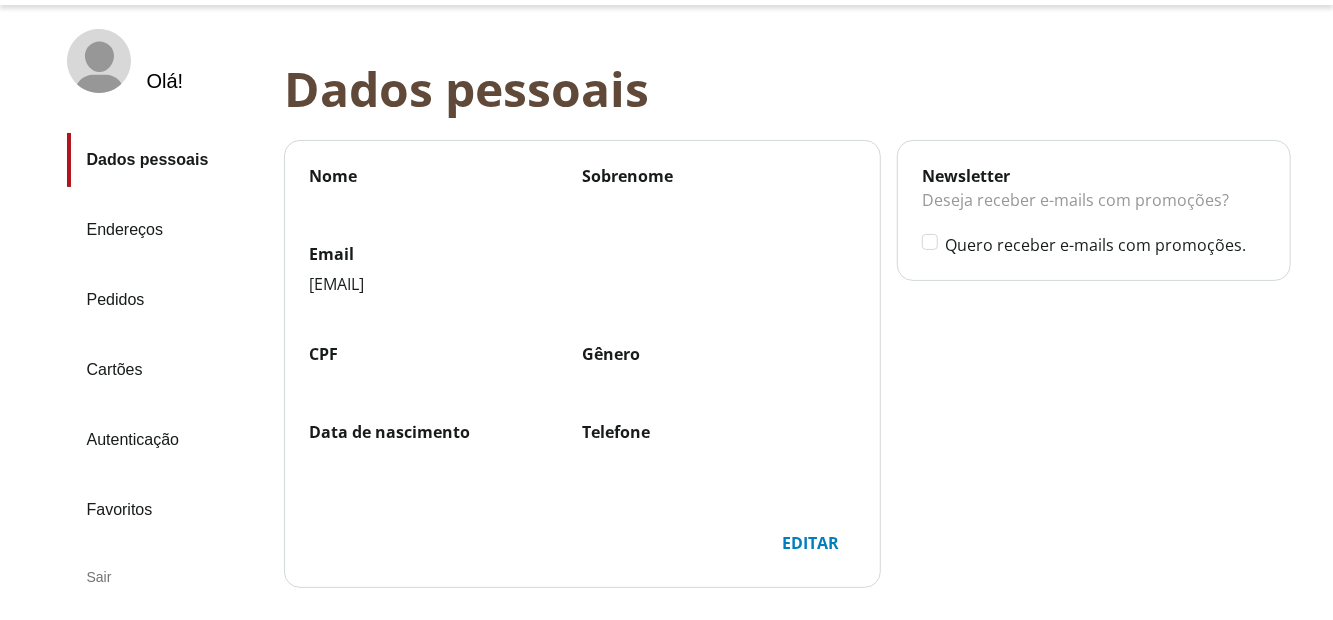 click on "[CPF] [GENDER]" at bounding box center (583, 382) 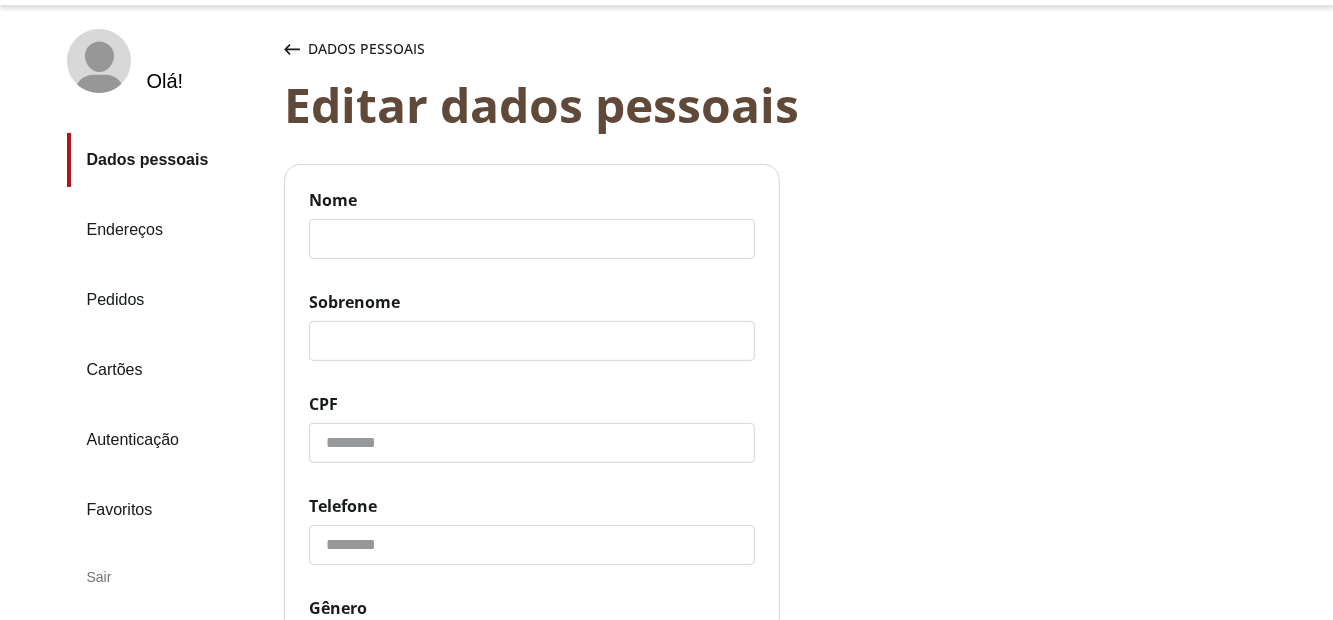 click on "Nome" 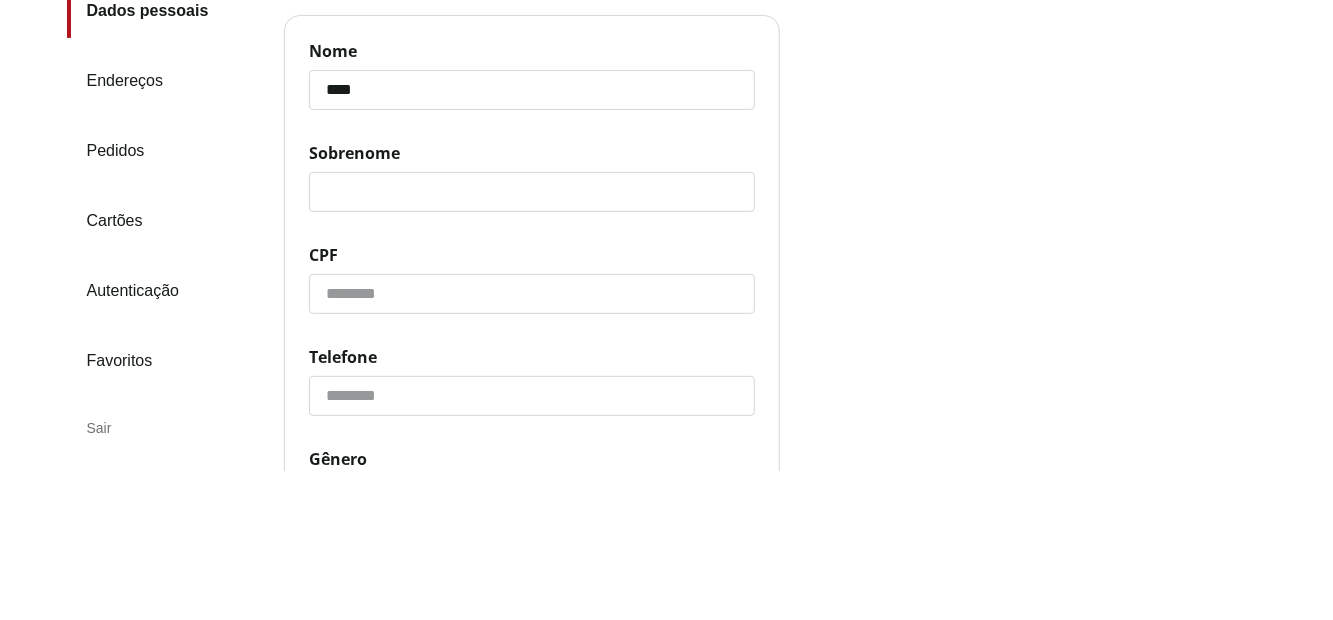 scroll, scrollTop: 103, scrollLeft: 0, axis: vertical 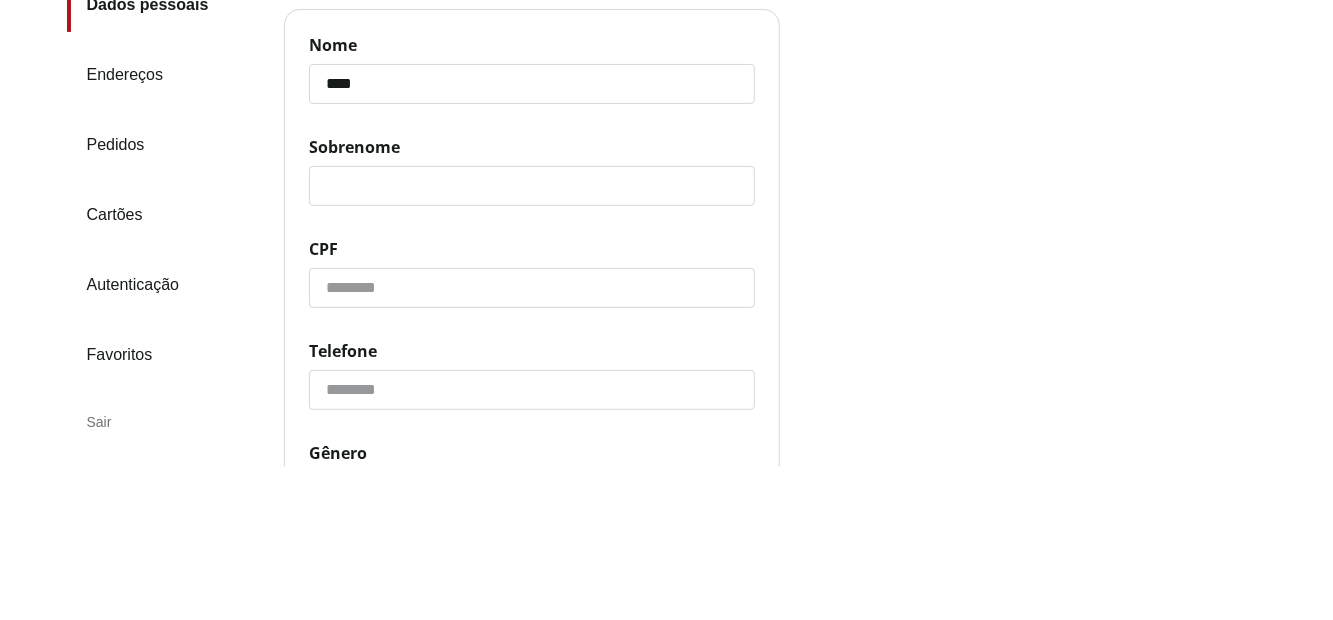type on "****" 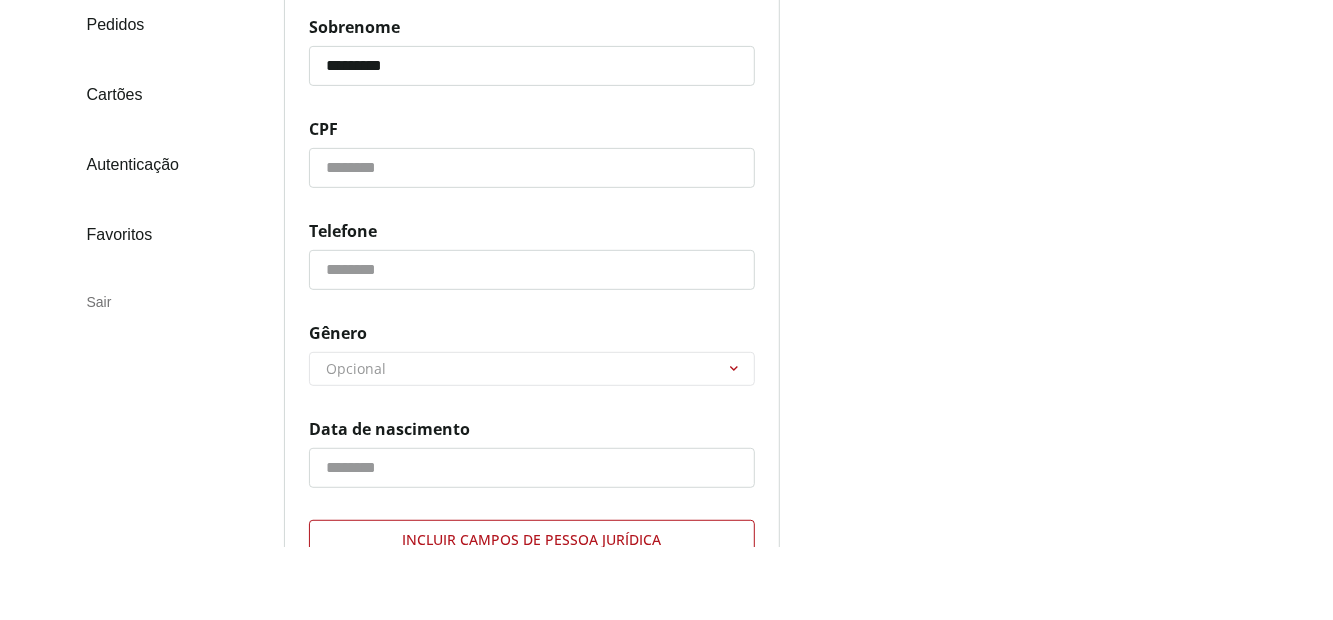 scroll, scrollTop: 305, scrollLeft: 0, axis: vertical 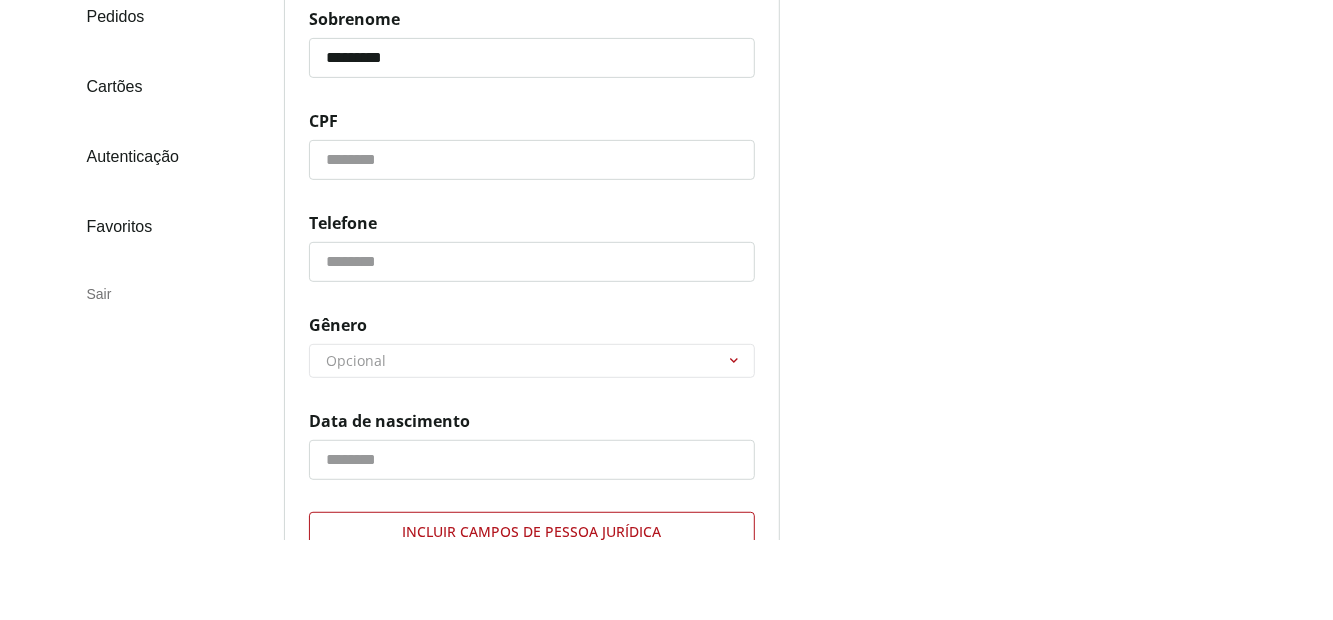 type on "*********" 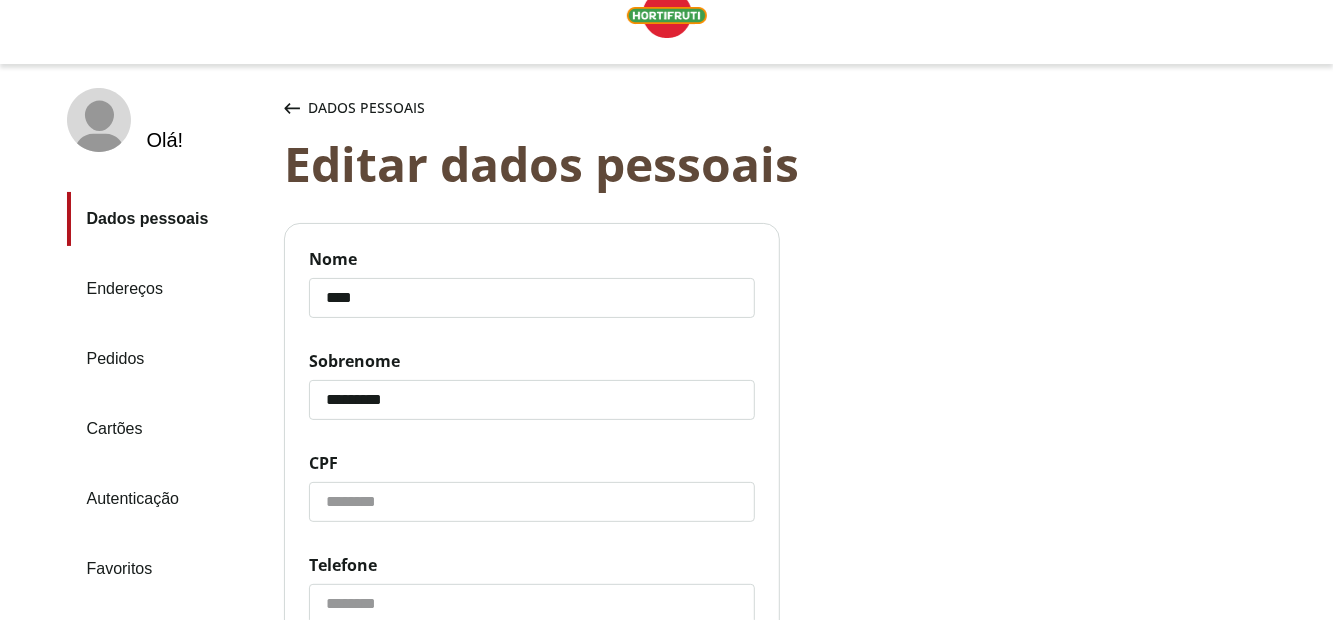 scroll, scrollTop: 0, scrollLeft: 0, axis: both 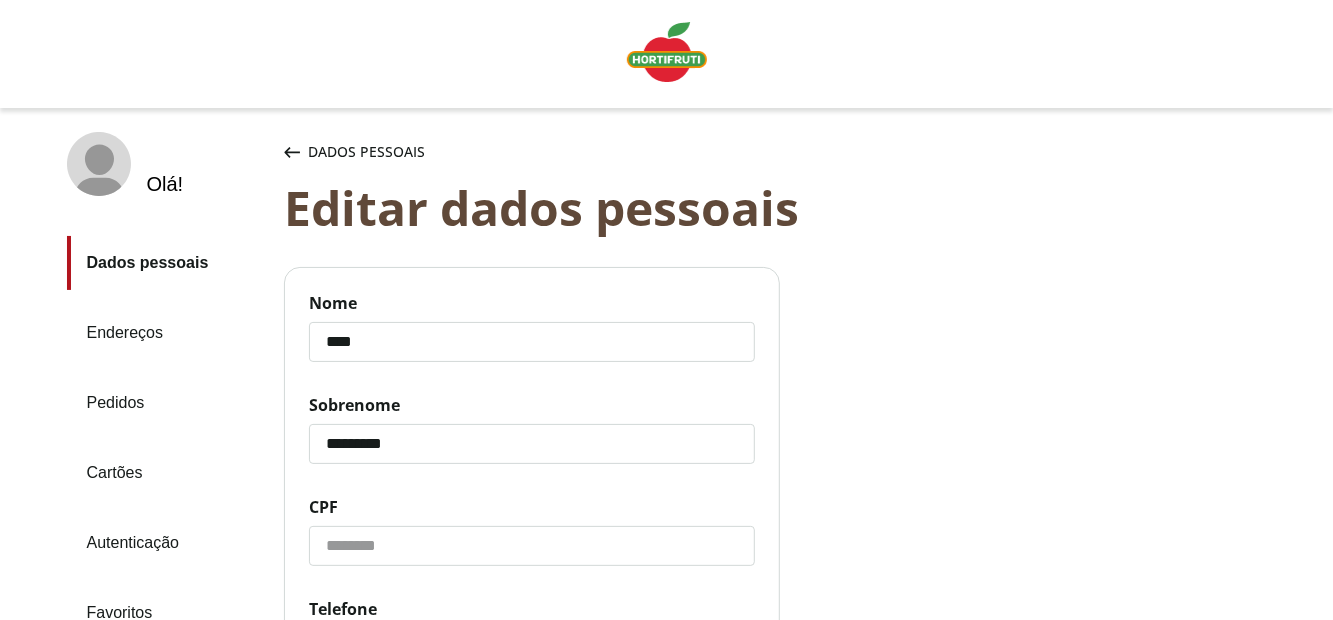 click at bounding box center [667, 52] 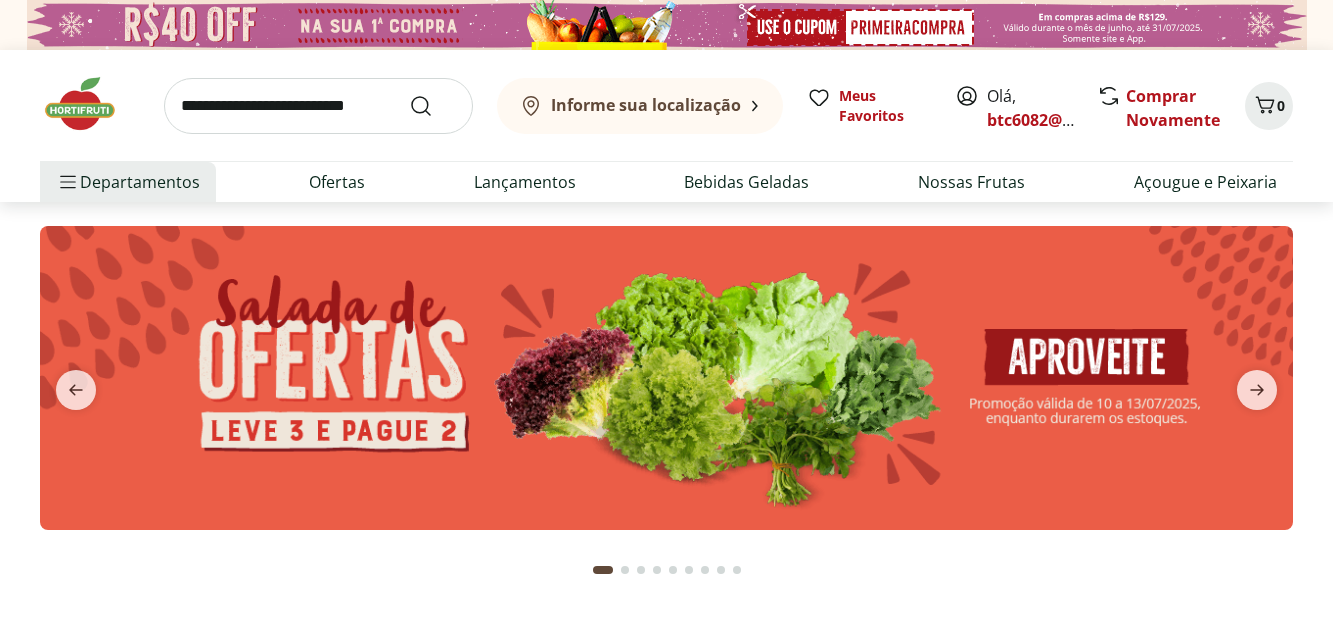 scroll, scrollTop: 0, scrollLeft: 0, axis: both 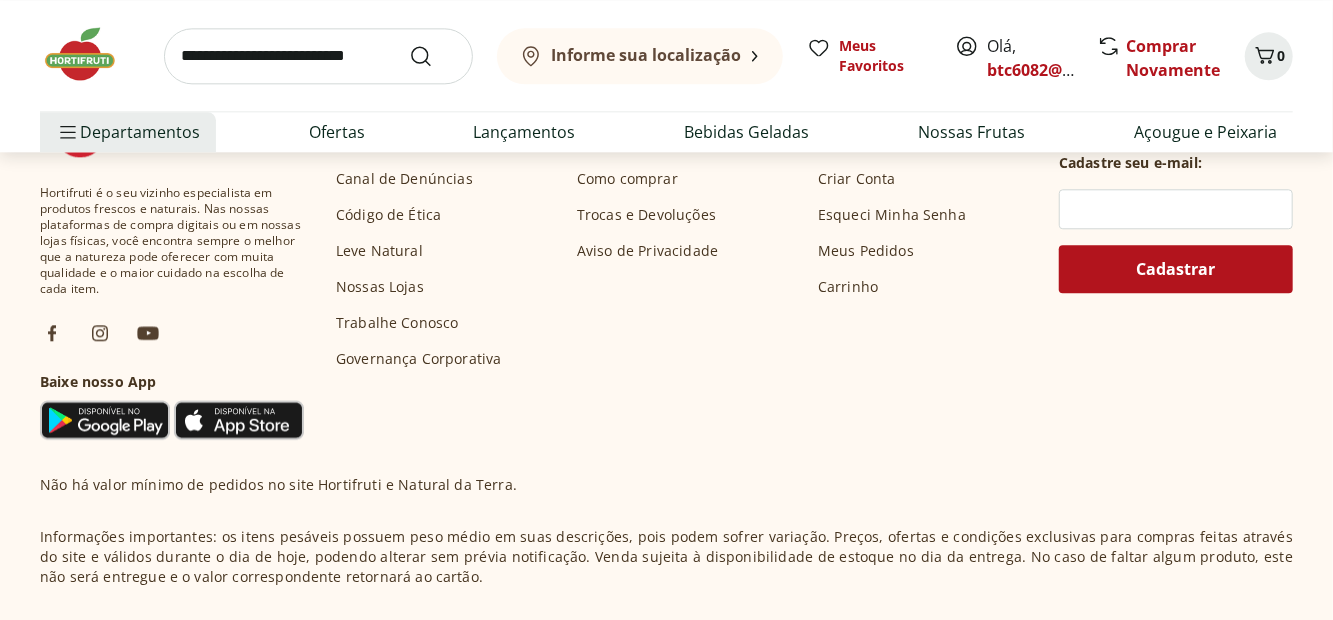 click at bounding box center (105, 420) 